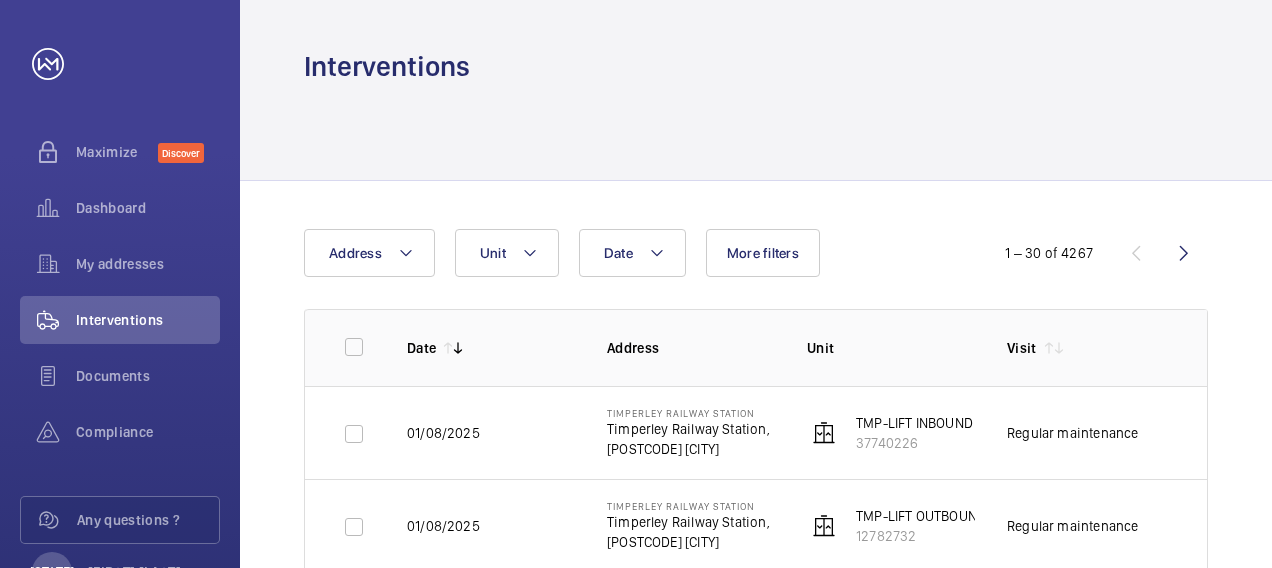 scroll, scrollTop: 0, scrollLeft: 0, axis: both 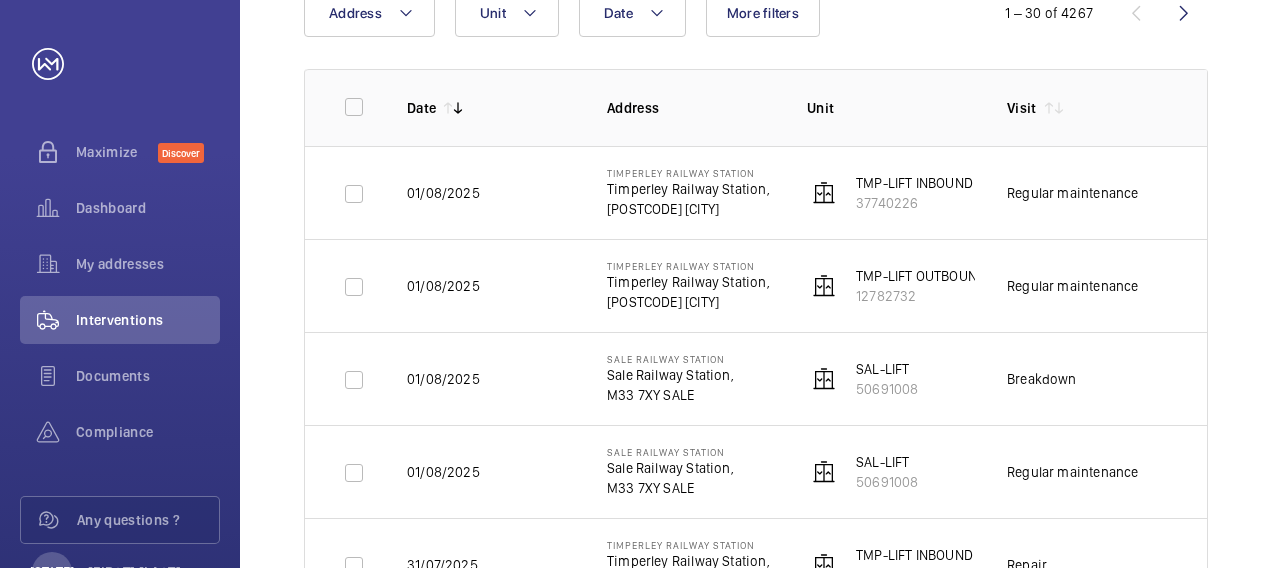 click on "31/07/2025" 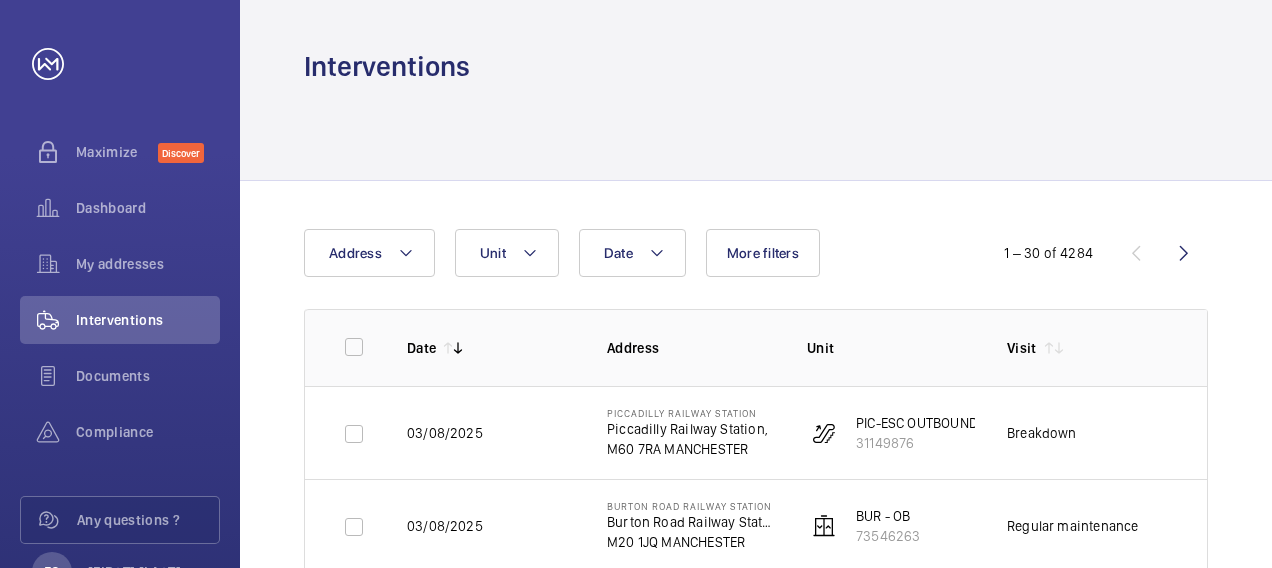 scroll, scrollTop: 0, scrollLeft: 0, axis: both 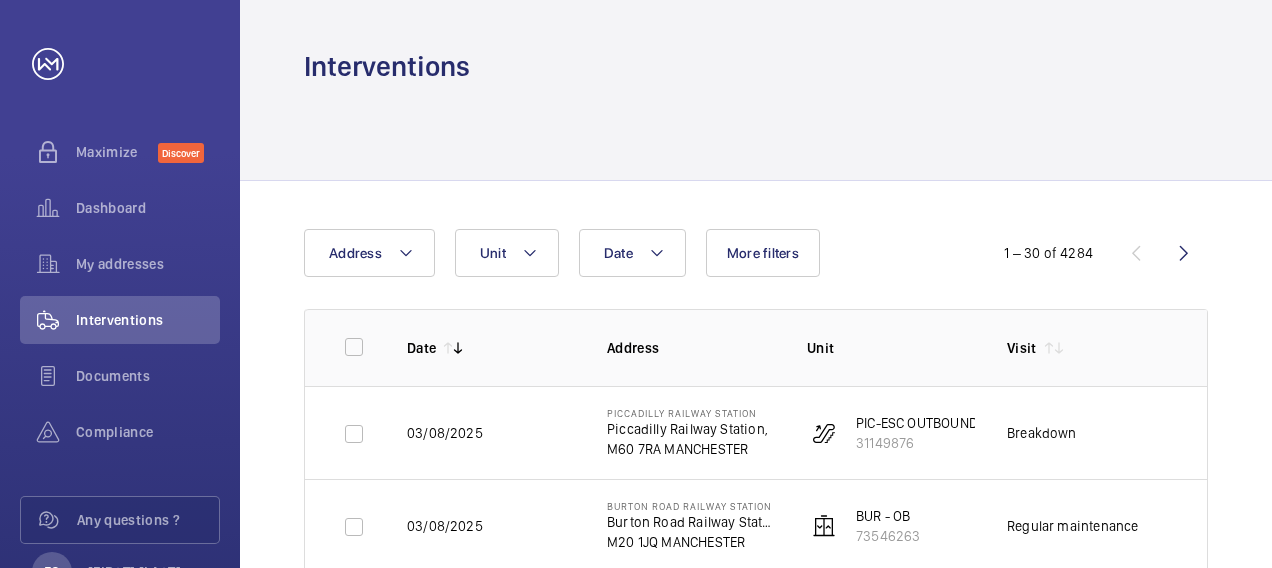 click on "Date Address Unit More filters  1 – 30 of 4284  Date Address Unit Visit Job Id Report  03/08/2025   Piccadilly Railway Station   Piccadilly Railway Station,   [POSTCODE] [CITY]   PIC-ESC OUTBOUND   31149876    Breakdown   ---   03/08/2025   Burton Road Railway Station   Burton Road Railway Station,   [POSTCODE] [CITY]   BUR - OB   73546263    Regular maintenance   ---   03/08/2025   Central Park Railway Station   Central Park Railway Station,   [POSTCODE] [CITY]   CEP-LIFT OUTBOUND   44371726    Breakdown   1295961   03/08/2025   East Didsbury Railway Station   East Didsbury Railway Station,   [POSTCODE] [CITY]   EDD-LIFT   63615450    Regular maintenance   ---   03/08/2025   West Didsbury Railway Station   West Didsbury Railway Station,   [POSTCODE] [CITY]   WDD-LIFT   99496531    Regular maintenance   ---   03/08/2025   St Werburgh’s Road Railway Station   St Werburgh’s Road Railway Station,   [POSTCODE] [CITY]   SWR-LIFT   39290676    Regular maintenance   ---   03/08/2025   [POSTCODE] [CITY]" 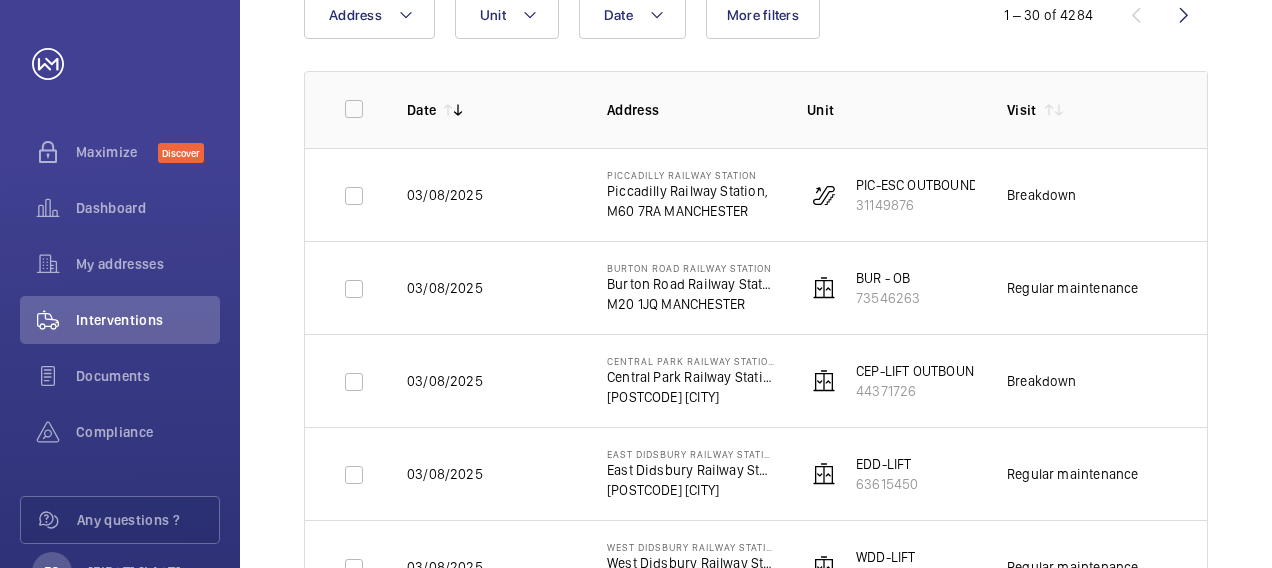 scroll, scrollTop: 240, scrollLeft: 0, axis: vertical 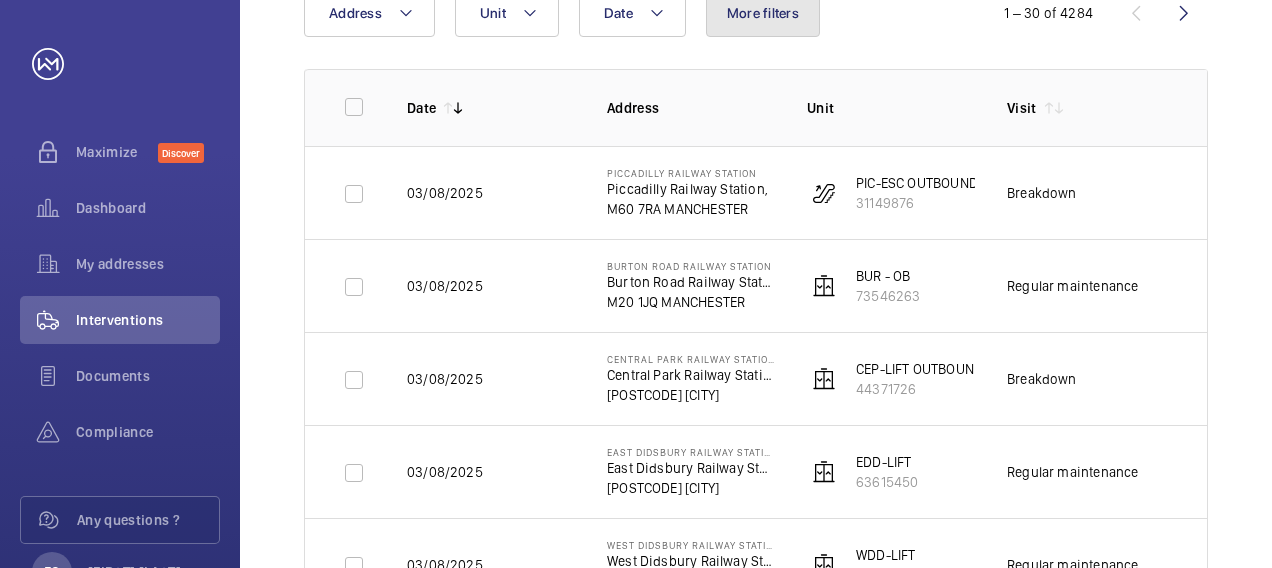 click on "More filters" 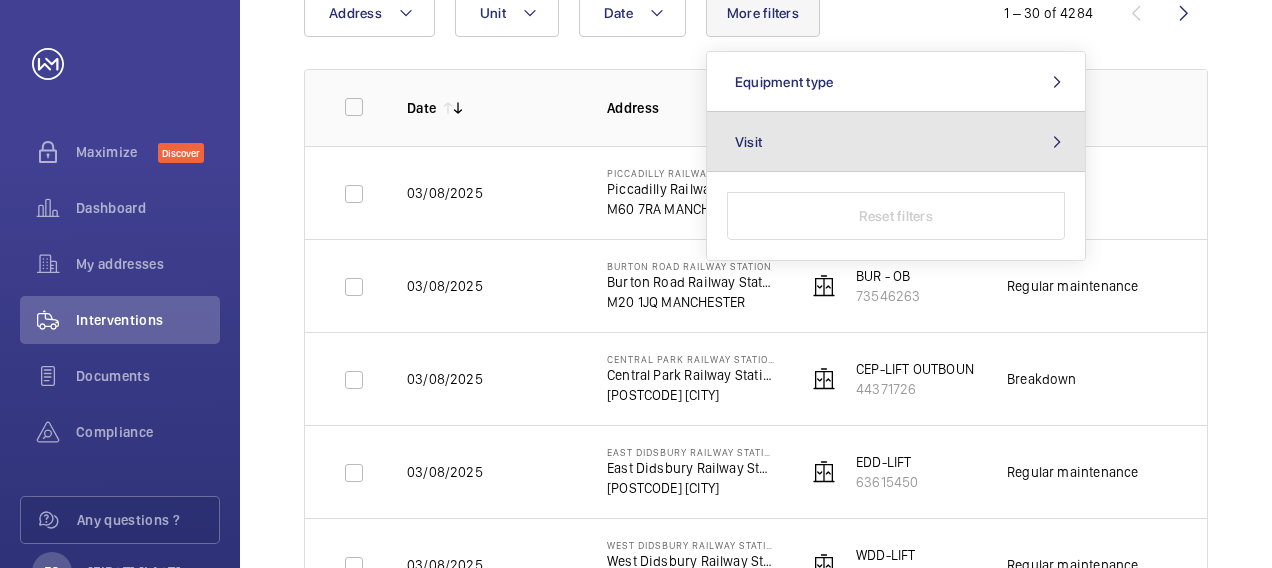 click on "Visit" 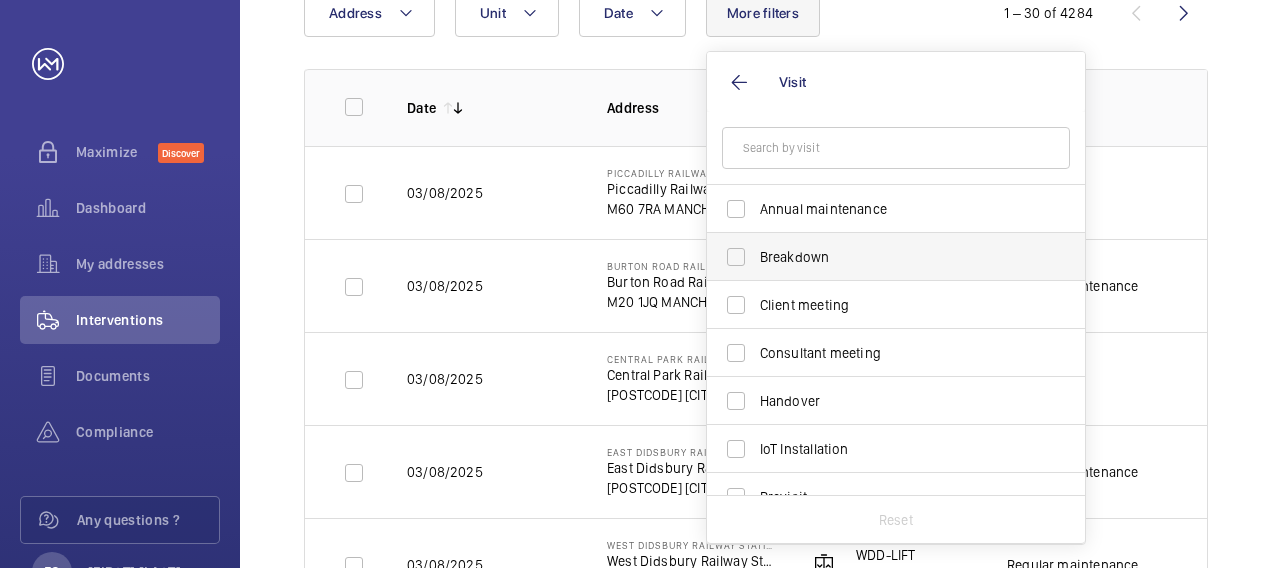 drag, startPoint x: 1076, startPoint y: 257, endPoint x: 1076, endPoint y: 274, distance: 17 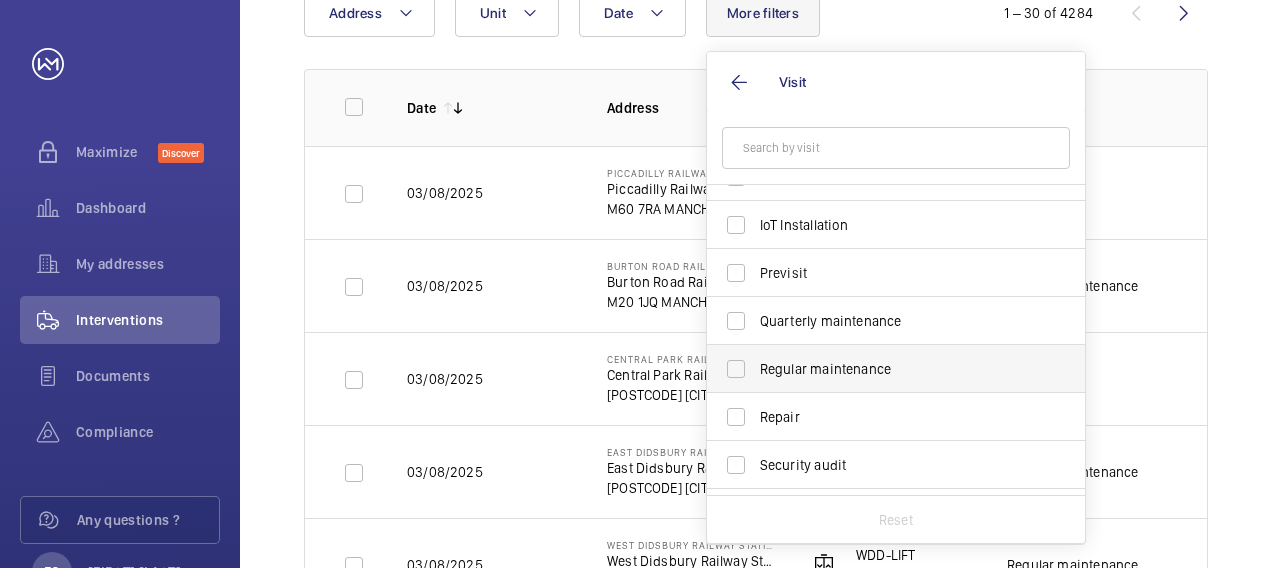 scroll, scrollTop: 228, scrollLeft: 0, axis: vertical 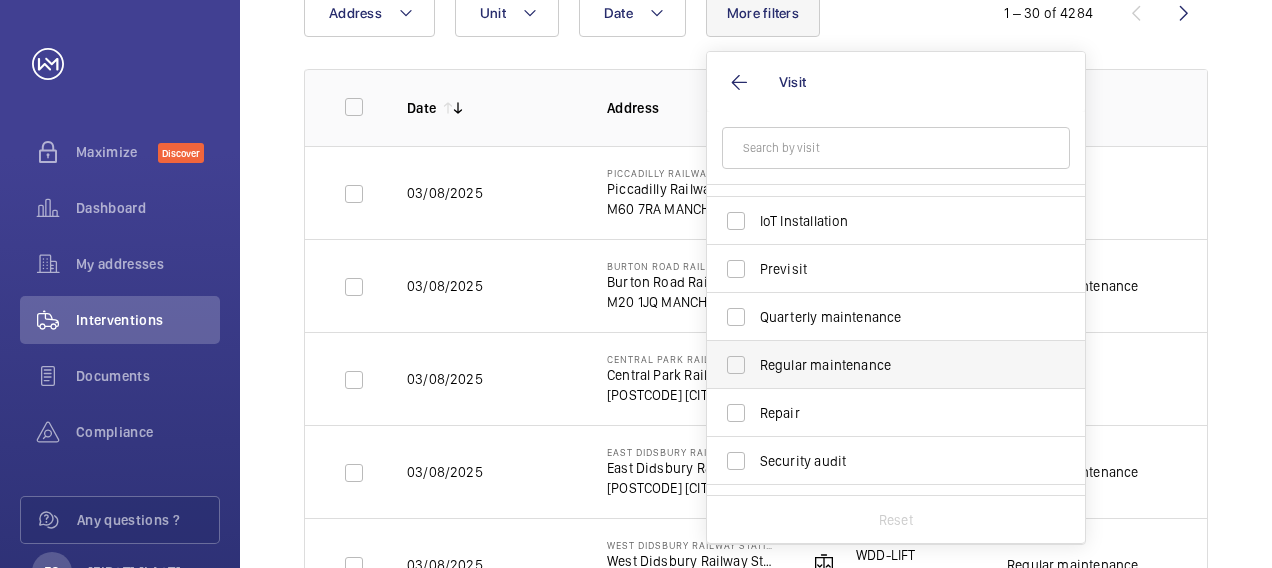 click on "Regular maintenance" at bounding box center (897, 365) 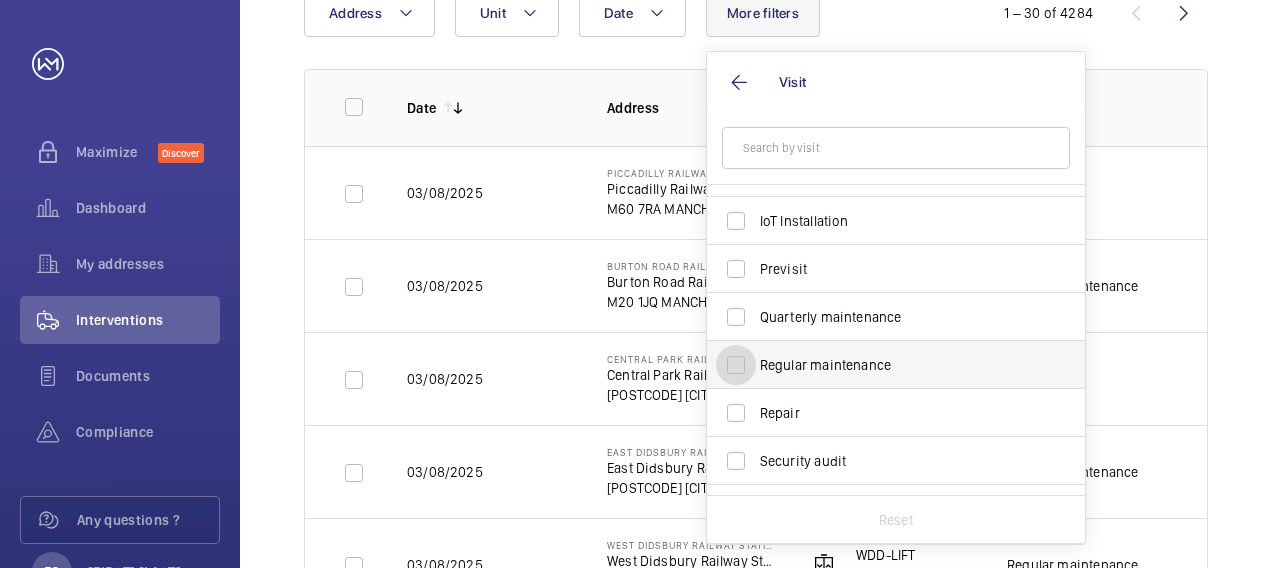 click on "Regular maintenance" at bounding box center [736, 365] 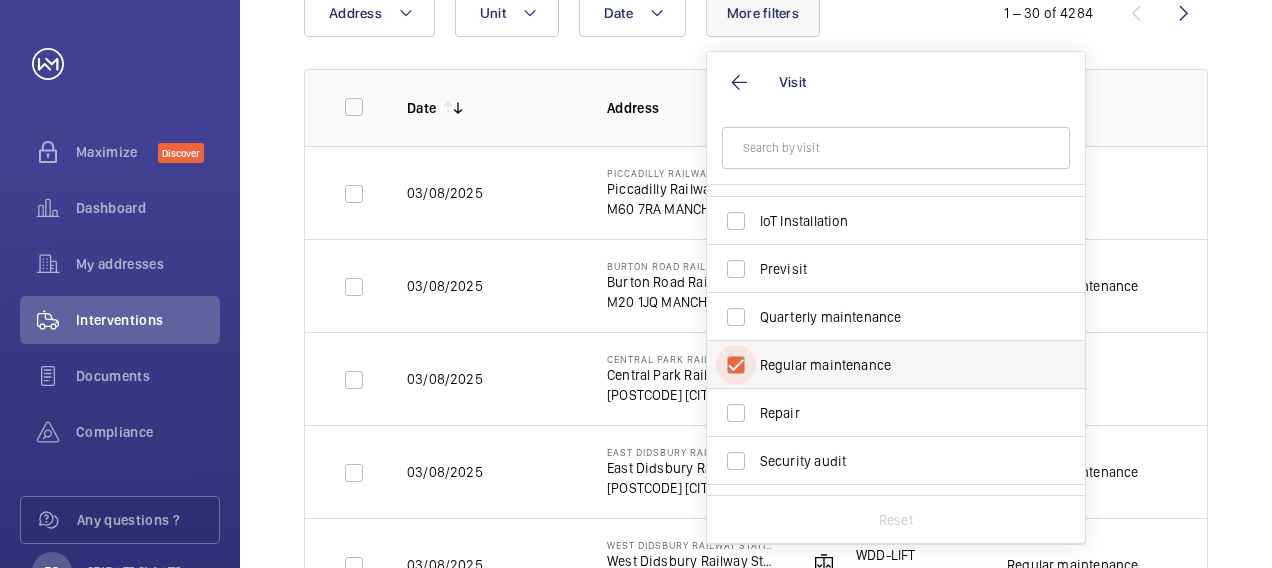 checkbox on "true" 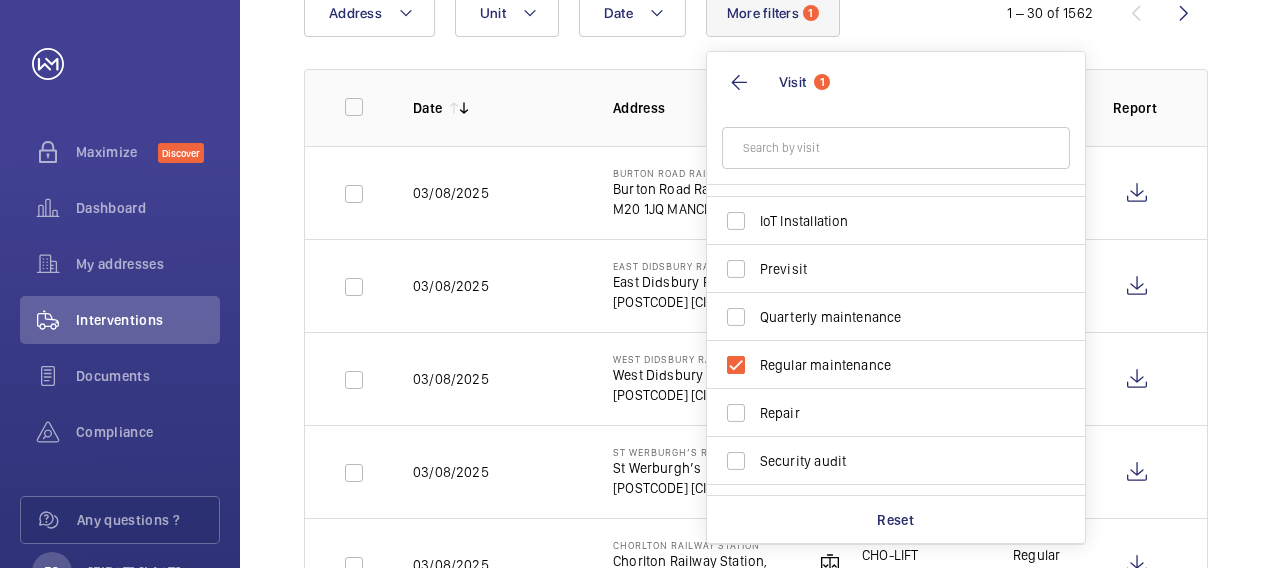 click on "Date Address Unit More filters  1  Visit 1 Annual maintenance Breakdown Client meeting Consultant meeting Handover IoT Installation Previsit Quarterly maintenance Regular maintenance Repair Security audit Semiannual maintenance Trapped passengers Reset  1 – 30 of 1562  Date Address Unit Visit Report  03/08/2025   Burton Road Railway Station   Burton Road Railway Station,   [POSTCODE] [CITY]   BUR - OB   73546263    Regular maintenance   03/08/2025   East Didsbury Railway Station   East Didsbury Railway Station,   [POSTCODE] [CITY]   EDD-LIFT   63615450    Regular maintenance   03/08/2025   West Didsbury Railway Station   West Didsbury Railway Station,   [POSTCODE] [CITY]   WDD-LIFT   99496531    Regular maintenance   03/08/2025   St Werburgh’s Road Railway Station   St Werburgh’s Road Railway Station,   [POSTCODE] [CITY]   SWR-LIFT   39290676    Regular maintenance   03/08/2025   Chorlton Railway Station   Chorlton Railway Station,   [POSTCODE] [CITY]   CHO-LIFT   26903351    Regular maintenance" 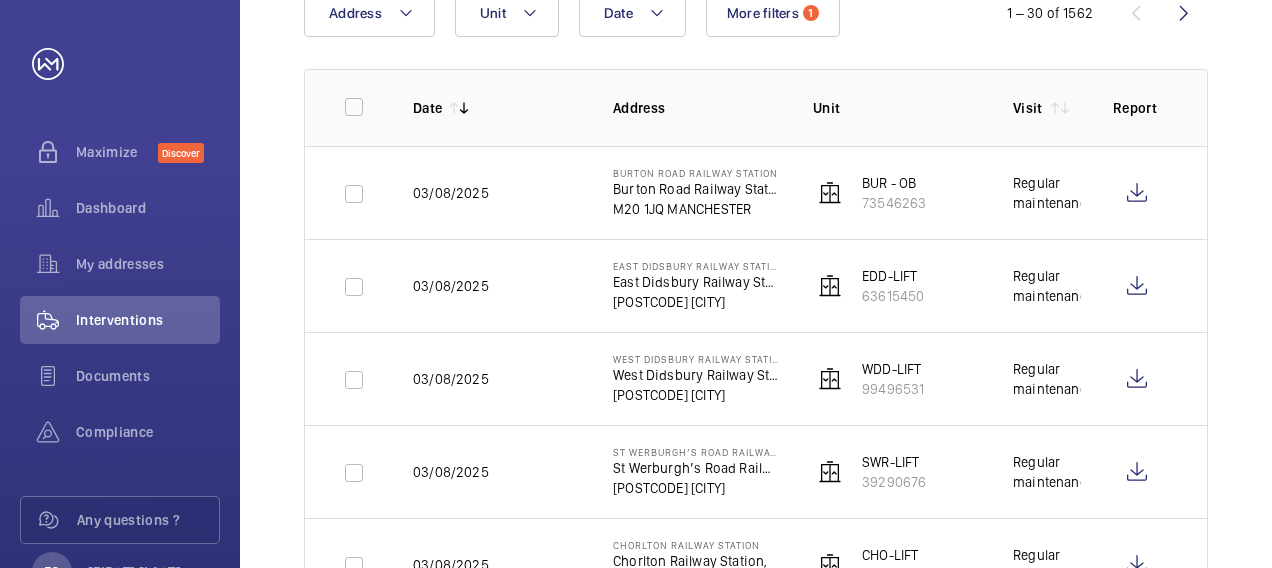 click on "Date Address Unit More filters  1   1 – 30 of 1562  Date Address Unit Visit Report  03/08/2025   Burton Road Railway Station   Burton Road Railway Station,   [POSTCODE] [CITY]   BUR - OB   73546263    Regular maintenance   03/08/2025   East Didsbury Railway Station   East Didsbury Railway Station,   [POSTCODE] [CITY]   EDD-LIFT   63615450    Regular maintenance   03/08/2025   West Didsbury Railway Station   West Didsbury Railway Station,   [POSTCODE] [CITY]   WDD-LIFT   99496531    Regular maintenance   03/08/2025   St Werburgh’s Road Railway Station   St Werburgh’s Road Railway Station,   [POSTCODE] [CITY]   SWR-LIFT   39290676    Regular maintenance   03/08/2025   Chorlton Railway Station   Chorlton Railway Station,   [POSTCODE] [CITY]   CHO-LIFT   26903351    Regular maintenance   02/08/2025   Cornbrook Railway Station   Cornbrook Railway Station,   [POSTCODE] [CITY]   CNK-LIFT   60760326    Regular maintenance   01/08/2025   Timperley Railway Station   Timperley Railway Station," 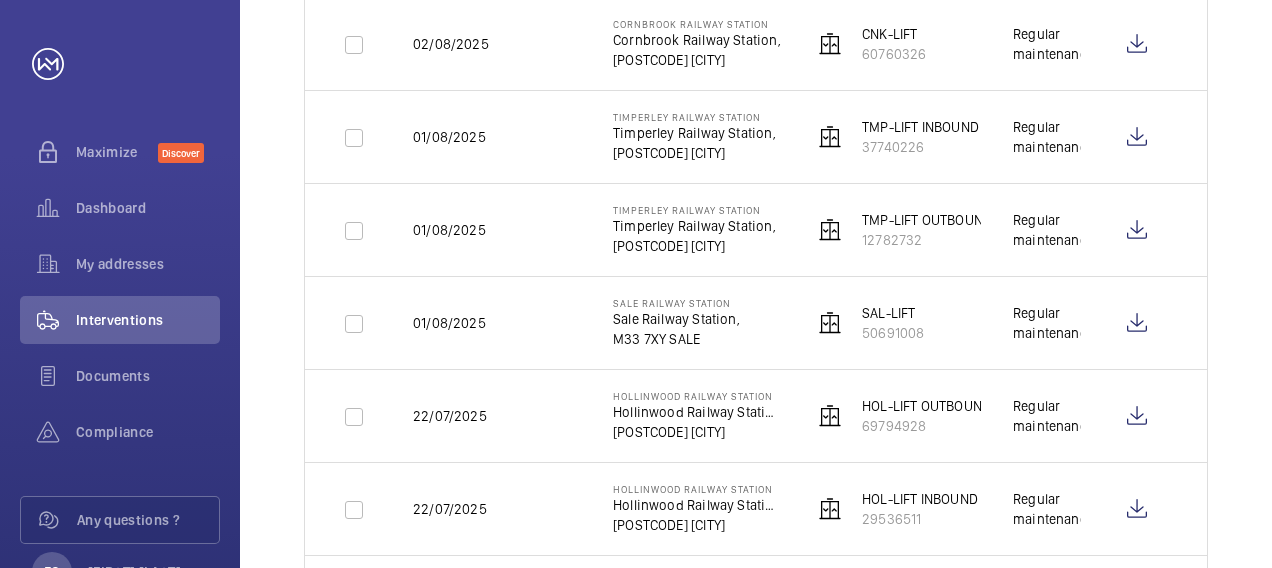 scroll, scrollTop: 920, scrollLeft: 0, axis: vertical 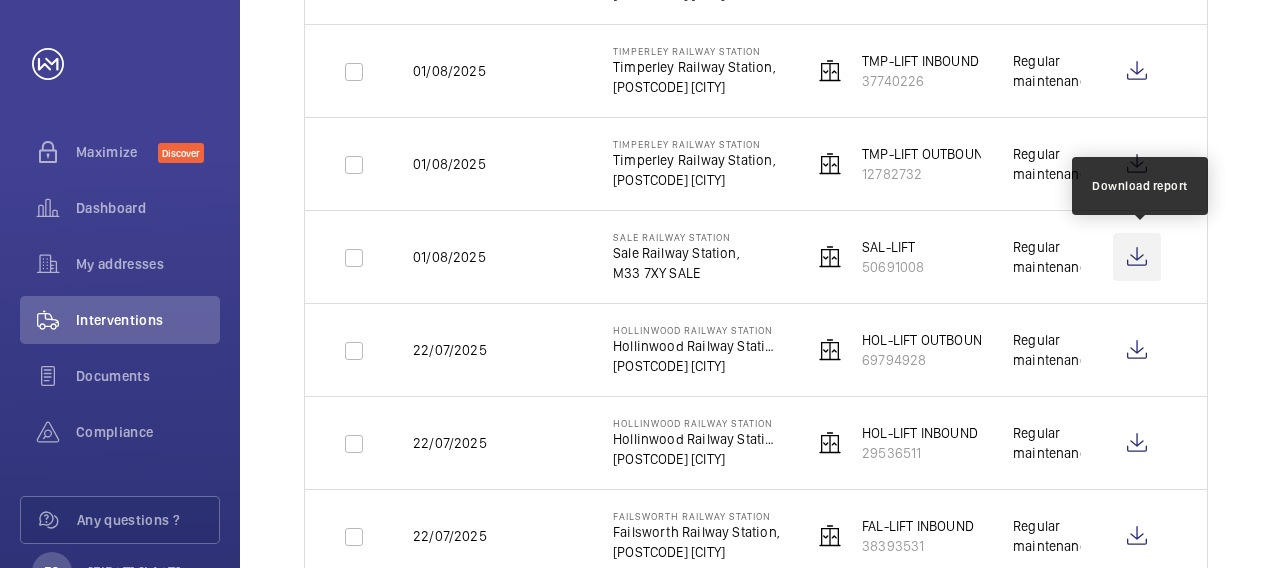 click 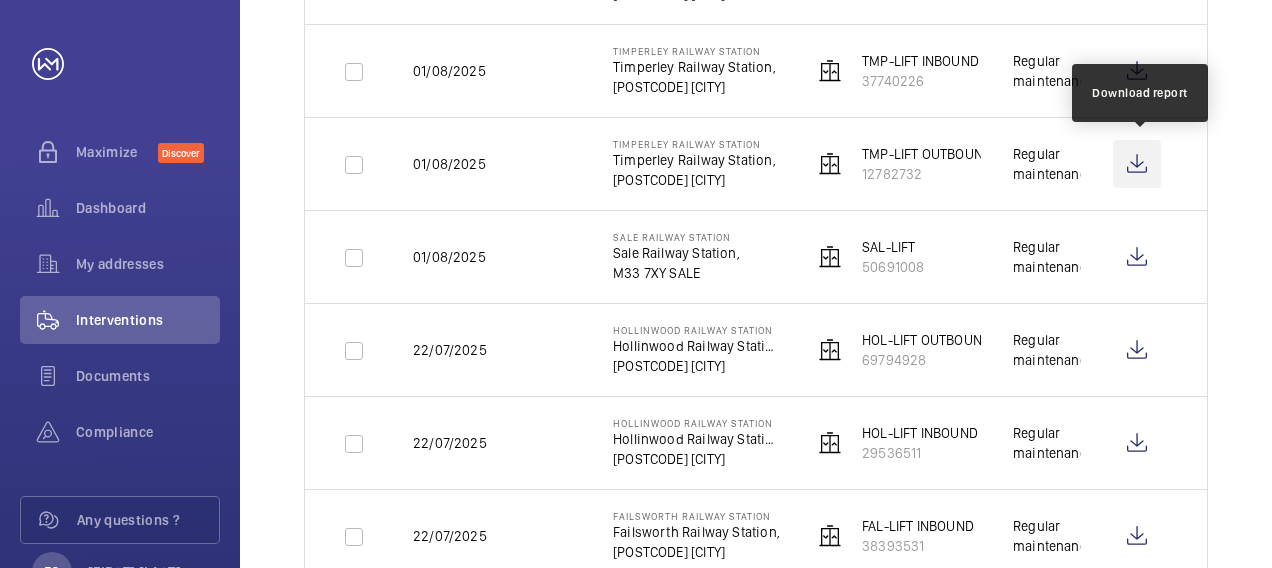 click 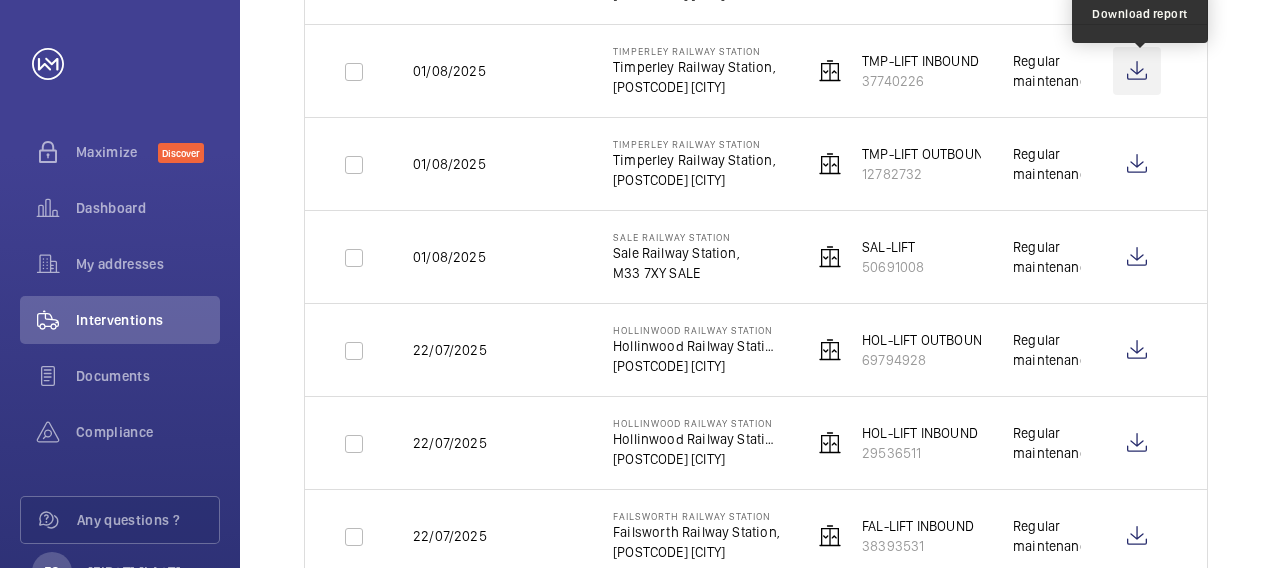 click 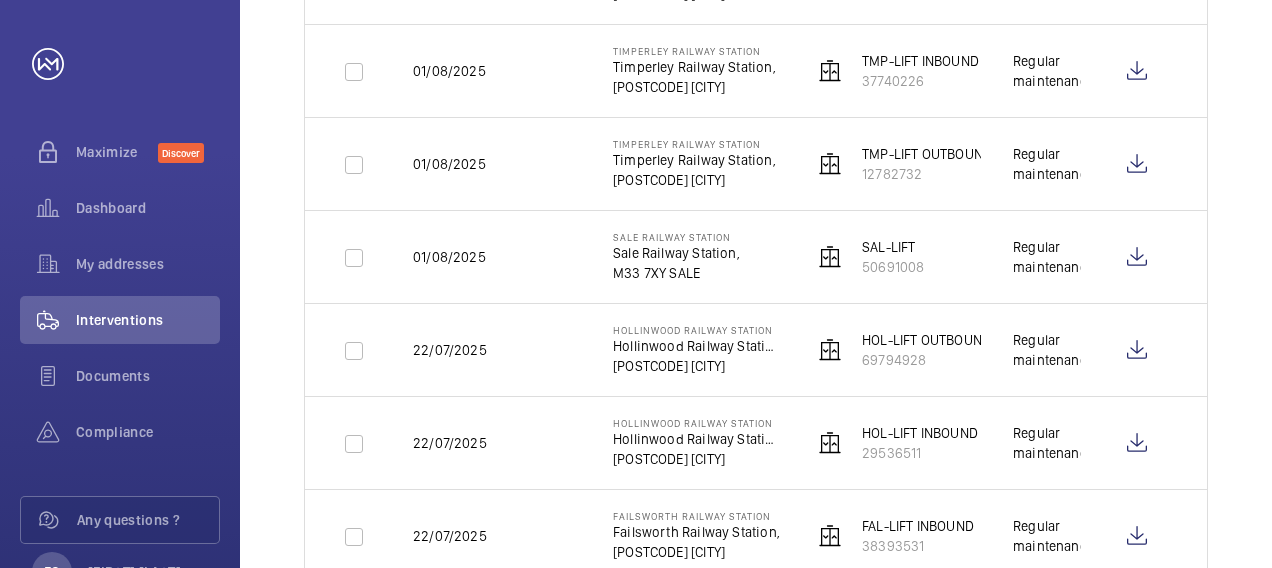 click on "Date Address Unit More filters  1   1 – 30 of 1562  Date Address Unit Visit Report  03/08/2025   Burton Road Railway Station   Burton Road Railway Station,   [POSTCODE] [CITY]   BUR - OB   73546263    Regular maintenance   03/08/2025   East Didsbury Railway Station   East Didsbury Railway Station,   [POSTCODE] [CITY]   EDD-LIFT   63615450    Regular maintenance   03/08/2025   West Didsbury Railway Station   West Didsbury Railway Station,   [POSTCODE] [CITY]   WDD-LIFT   99496531    Regular maintenance   03/08/2025   St Werburgh’s Road Railway Station   St Werburgh’s Road Railway Station,   [POSTCODE] [CITY]   SWR-LIFT   39290676    Regular maintenance   03/08/2025   Chorlton Railway Station   Chorlton Railway Station,   [POSTCODE] [CITY]   CHO-LIFT   26903351    Regular maintenance   02/08/2025   Cornbrook Railway Station   Cornbrook Railway Station,   [POSTCODE] [CITY]   CNK-LIFT   60760326    Regular maintenance   01/08/2025   Timperley Railway Station   Timperley Railway Station," 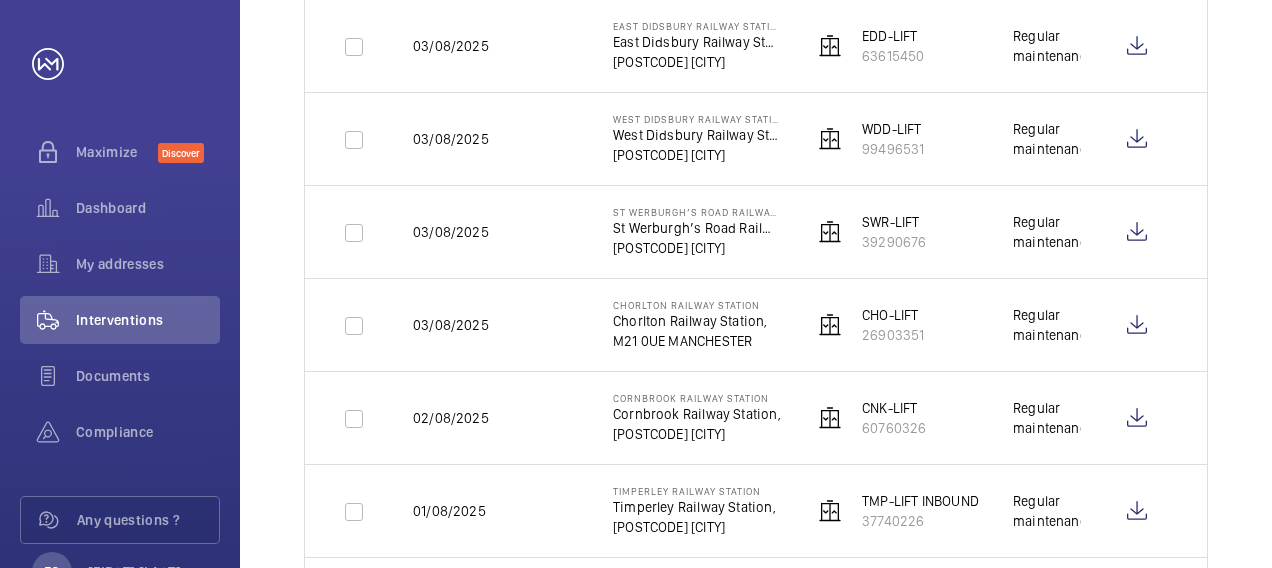 scroll, scrollTop: 440, scrollLeft: 0, axis: vertical 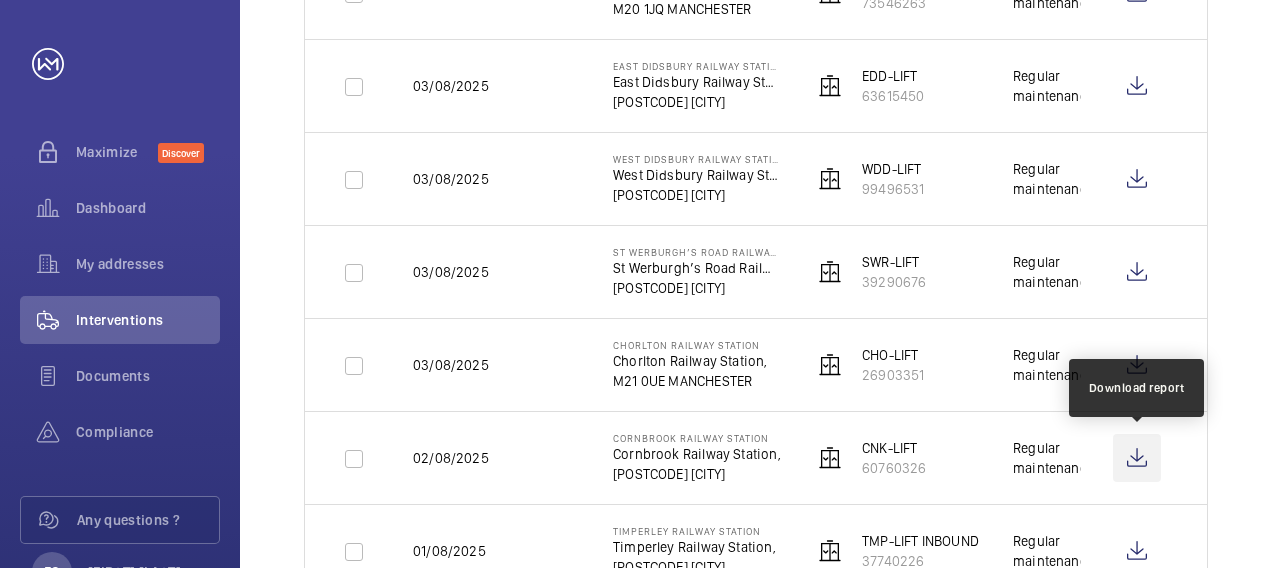 click 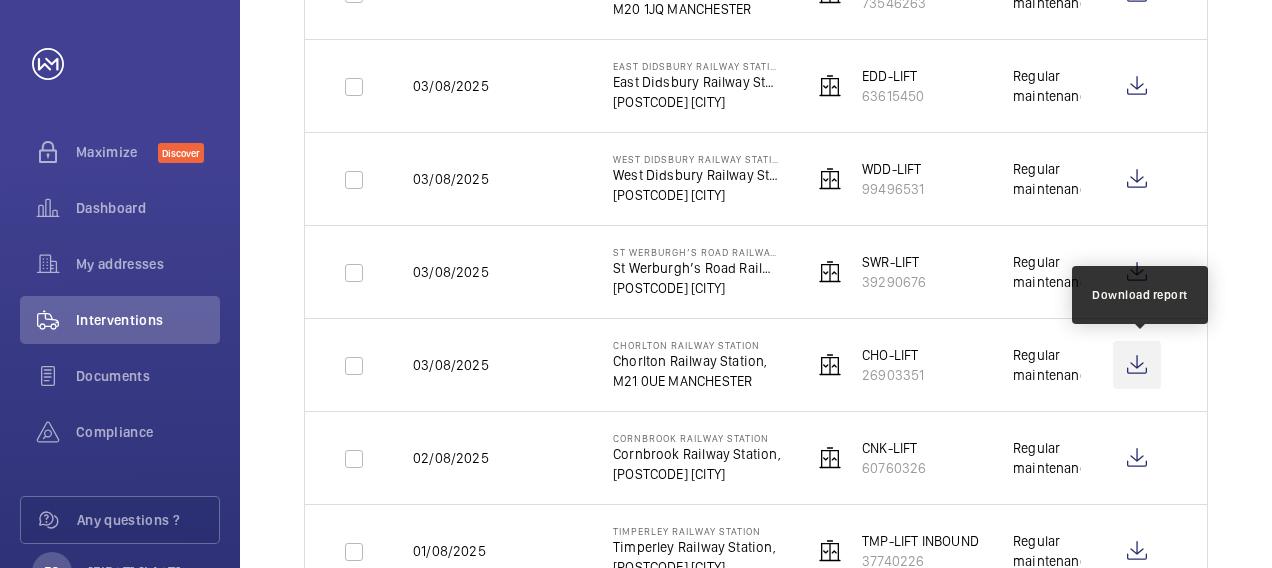 click 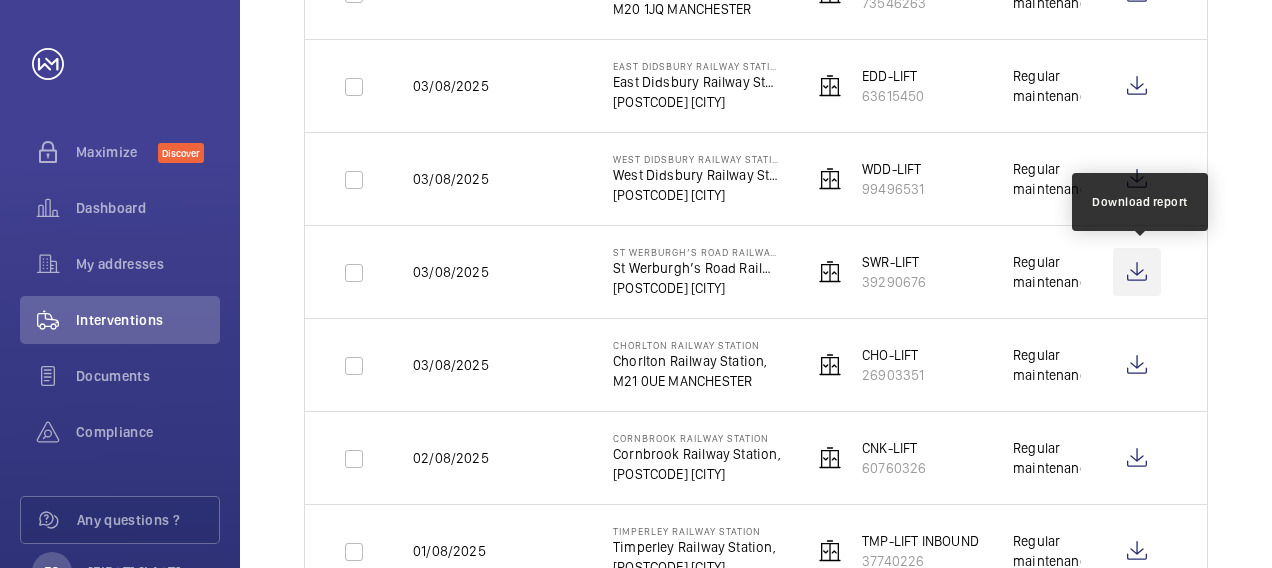 click 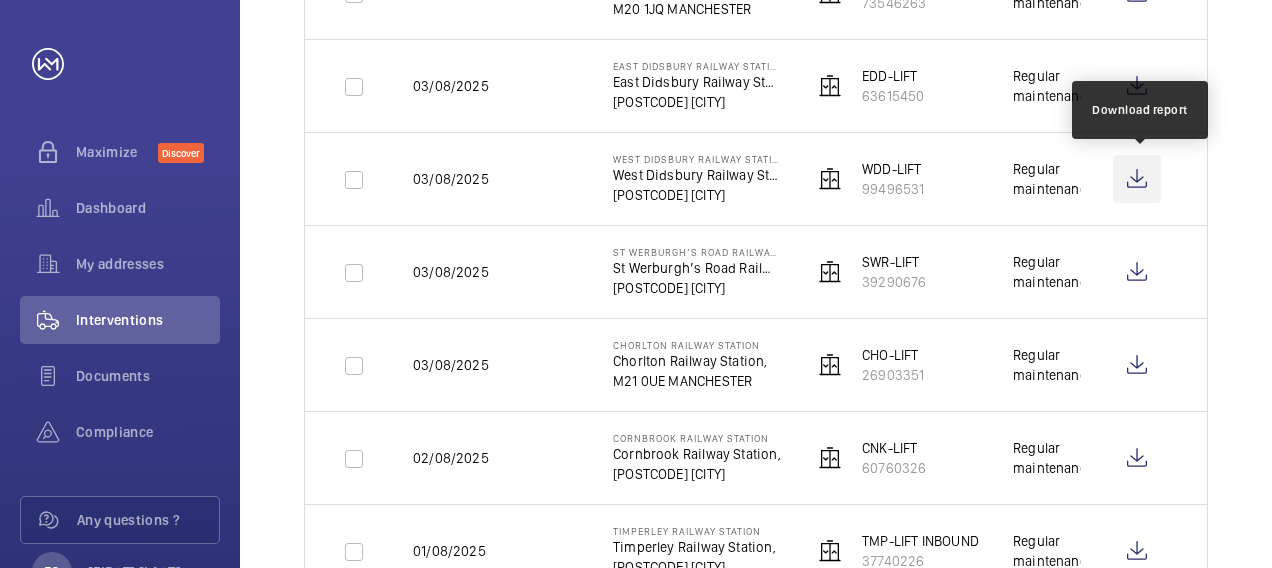 click 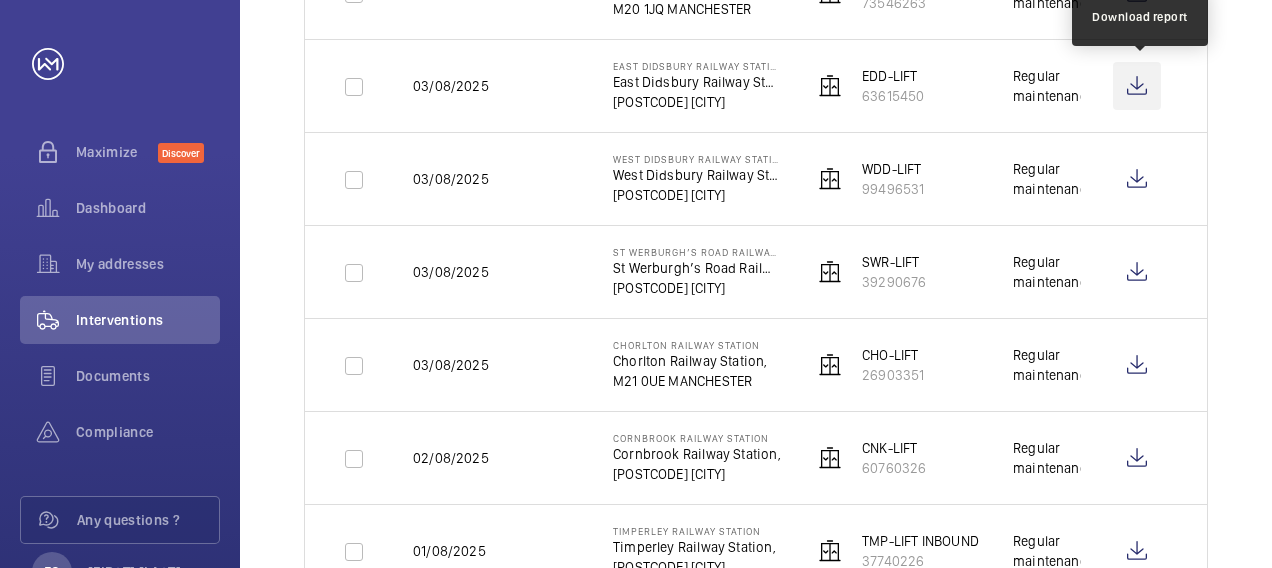 click 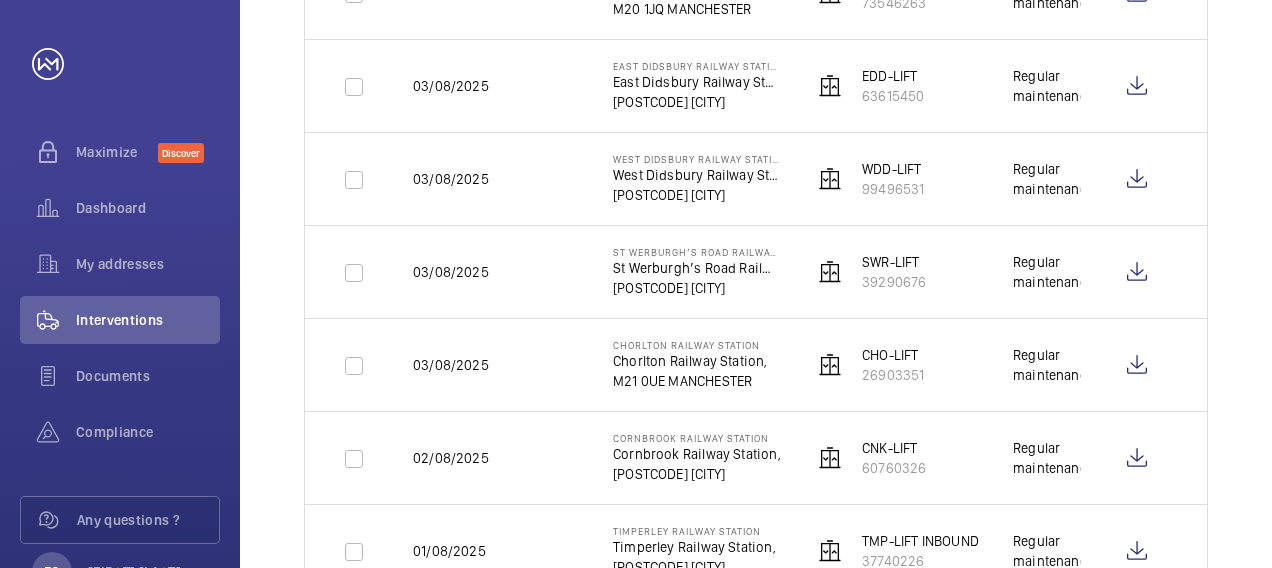 click on "Date Address Unit More filters  1   1 – 30 of 1562  Date Address Unit Visit Report  03/08/2025   Burton Road Railway Station   Burton Road Railway Station,   [POSTCODE] [CITY]   BUR - OB   73546263    Regular maintenance   03/08/2025   East Didsbury Railway Station   East Didsbury Railway Station,   [POSTCODE] [CITY]   EDD-LIFT   63615450    Regular maintenance   03/08/2025   West Didsbury Railway Station   West Didsbury Railway Station,   [POSTCODE] [CITY]   WDD-LIFT   99496531    Regular maintenance   03/08/2025   St Werburgh’s Road Railway Station   St Werburgh’s Road Railway Station,   [POSTCODE] [CITY]   SWR-LIFT   39290676    Regular maintenance   03/08/2025   Chorlton Railway Station   Chorlton Railway Station,   [POSTCODE] [CITY]   CHO-LIFT   26903351    Regular maintenance   02/08/2025   Cornbrook Railway Station   Cornbrook Railway Station,   [POSTCODE] [CITY]   CNK-LIFT   60760326    Regular maintenance   01/08/2025   Timperley Railway Station   Timperley Railway Station," 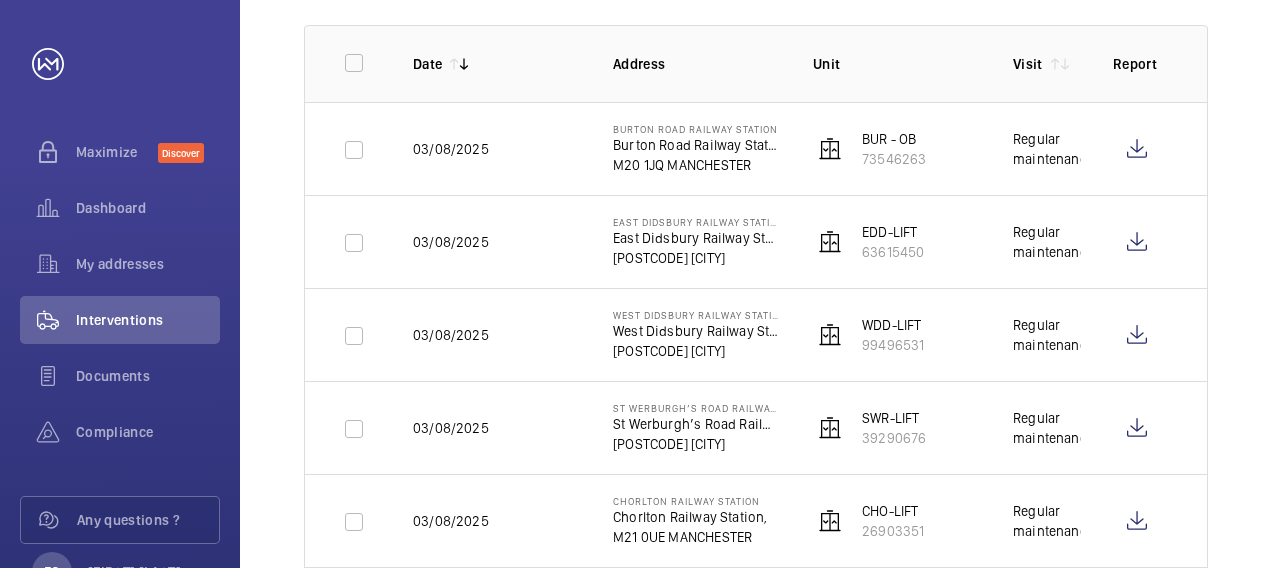 scroll, scrollTop: 280, scrollLeft: 0, axis: vertical 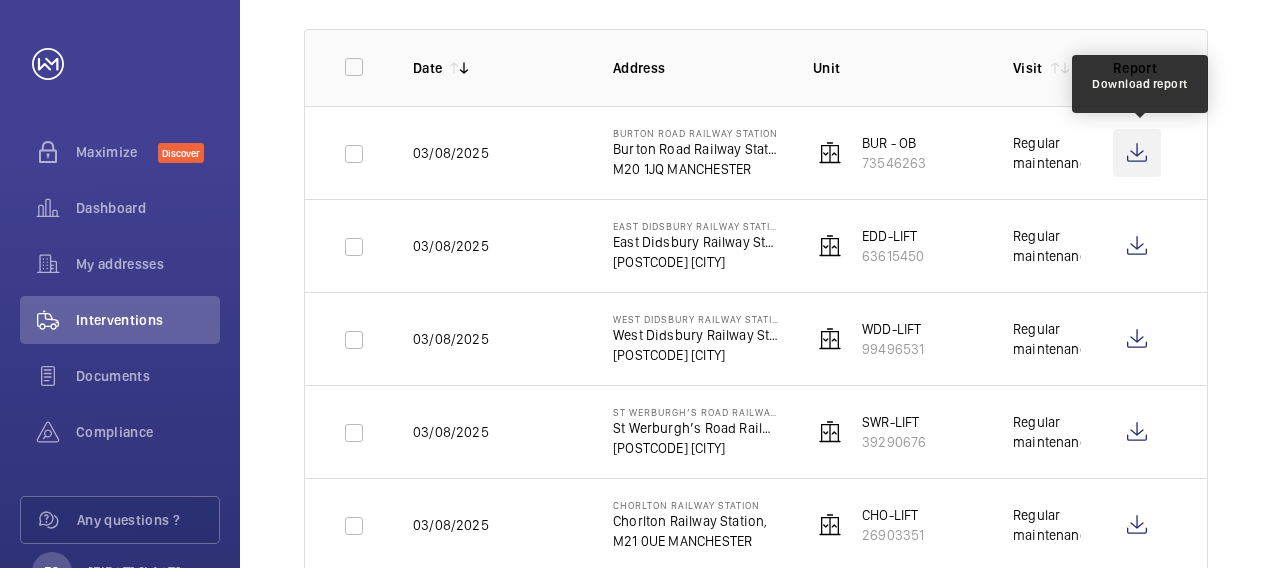click 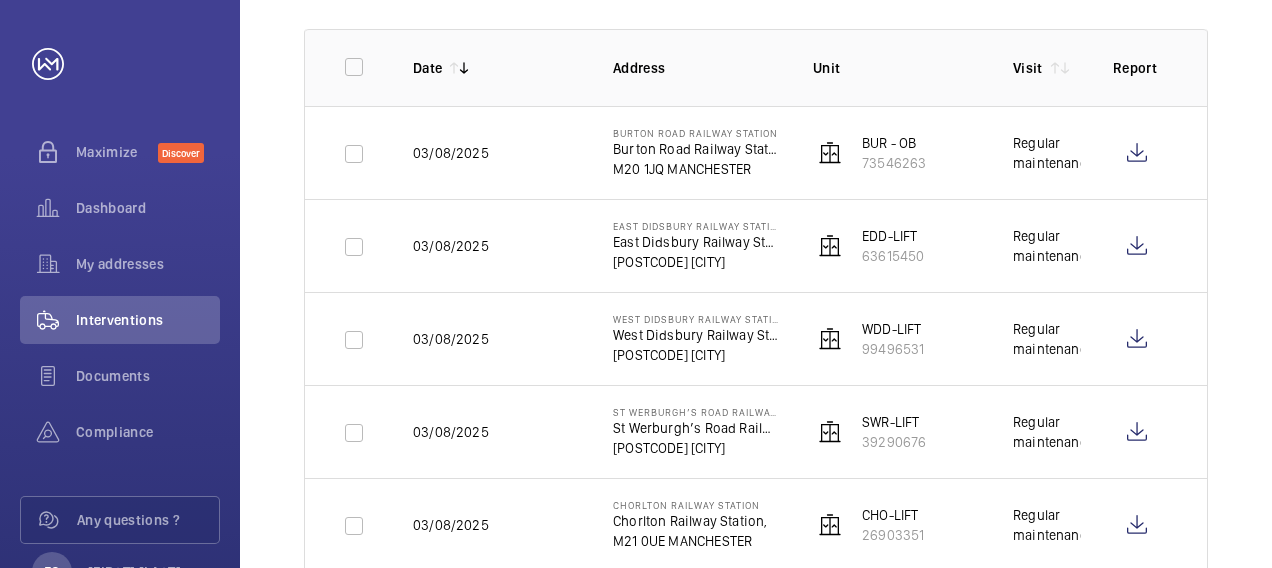 click on "Your request has been sent. We will contact you soon.  Maximize  Discover  Dashboard   My addresses   Interventions   Documents   Compliance   Any questions ?  [INITIAL] [LAST]  Maximize  Beta  Dashboard   My addresses   Interventions   Documents   Compliance   Any questions ?  E My account Interventions Date Address Unit More filters  1   1 – 30 of 1562  Date Address Unit Visit Report  03/08/2025   Burton Road Railway Station   Burton Road Railway Station,   [POSTCODE] [CITY]   BUR - OB   73546263    Regular maintenance   03/08/2025   East Didsbury Railway Station   East Didsbury Railway Station,   [POSTCODE] [CITY]   EDD-LIFT   63615450    Regular maintenance   03/08/2025   West Didsbury Railway Station   West Didsbury Railway Station,   [POSTCODE] [CITY]   WDD-LIFT   99496531    Regular maintenance   03/08/2025   St Werburgh’s Road Railway Station   St Werburgh’s Road Railway Station,   [POSTCODE] [CITY]   SWR-LIFT   39290676    Regular maintenance   03/08/2025   [POSTCODE] [CITY]" at bounding box center [636, 284] 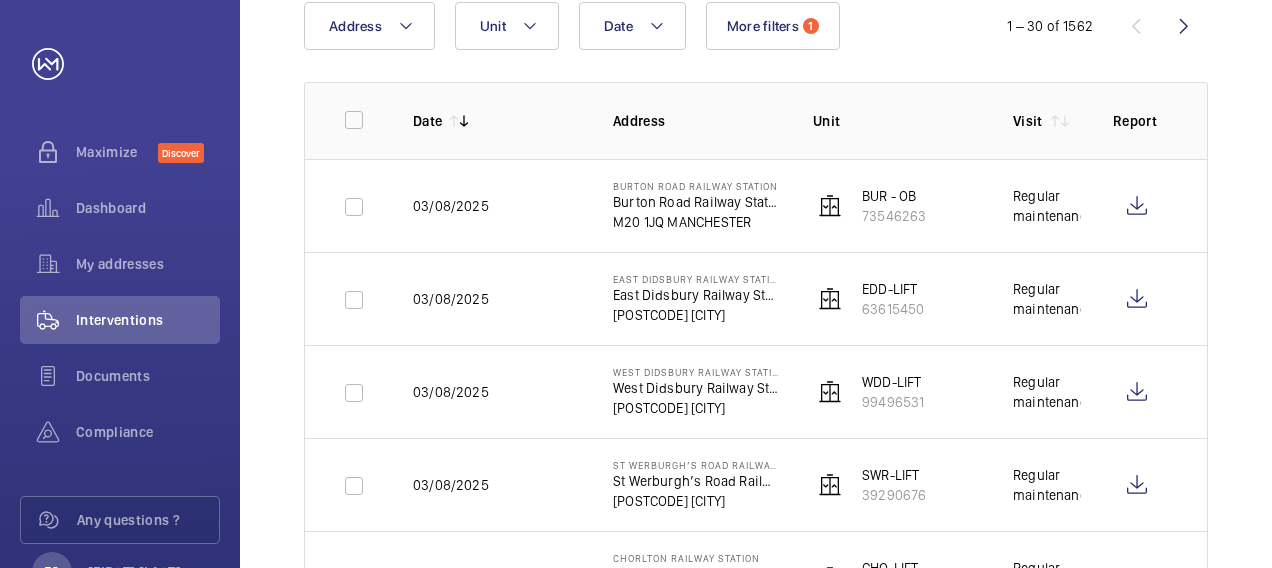 scroll, scrollTop: 200, scrollLeft: 0, axis: vertical 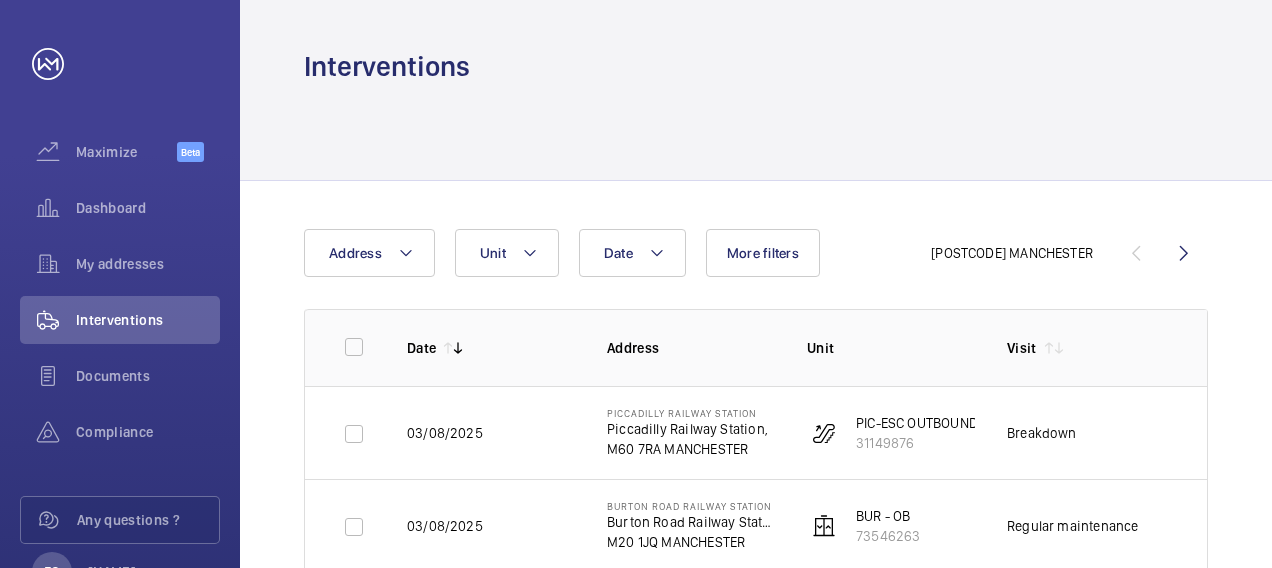 click on "Date Address Unit More filters  1 – 30 of 4284  Date Address Unit Visit Job Id Report  03/08/2025   Piccadilly Railway Station   Piccadilly Railway Station,   [POSTCODE] [CITY]   PIC-ESC OUTBOUND   31149876    Breakdown   ---   03/08/2025   Burton Road Railway Station   Burton Road Railway Station,   [POSTCODE] [CITY]   BUR - OB   73546263    Regular maintenance   ---   03/08/2025   Central Park Railway Station   Central Park Railway Station,   [POSTCODE] [CITY]   CEP-LIFT OUTBOUND   44371726    Breakdown   1295961   03/08/2025   East Didsbury Railway Station   East Didsbury Railway Station,   [POSTCODE] [CITY]   EDD-LIFT   63615450    Regular maintenance   ---   03/08/2025   West Didsbury Railway Station   West Didsbury Railway Station,   [POSTCODE] [CITY]   WDD-LIFT   99496531    Regular maintenance   ---   03/08/2025   St Werburgh’s Road Railway Station   St Werburgh’s Road Railway Station,   [POSTCODE] [CITY]   SWR-LIFT   39290676    Regular maintenance   ---   03/08/2025   [POSTCODE] [CITY]" 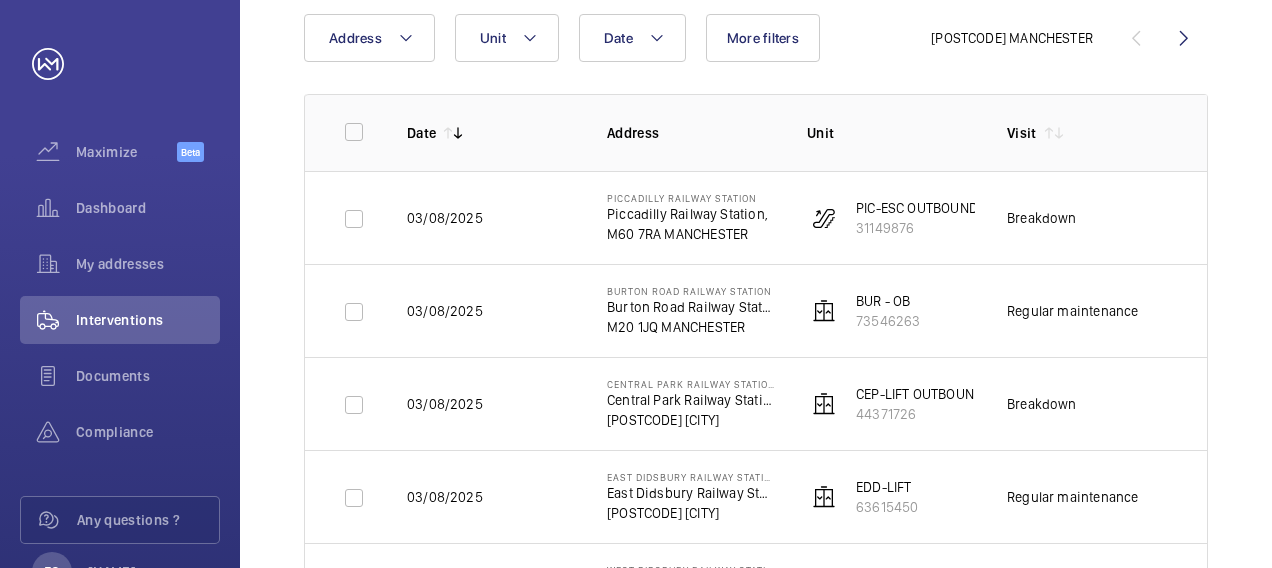 scroll, scrollTop: 240, scrollLeft: 0, axis: vertical 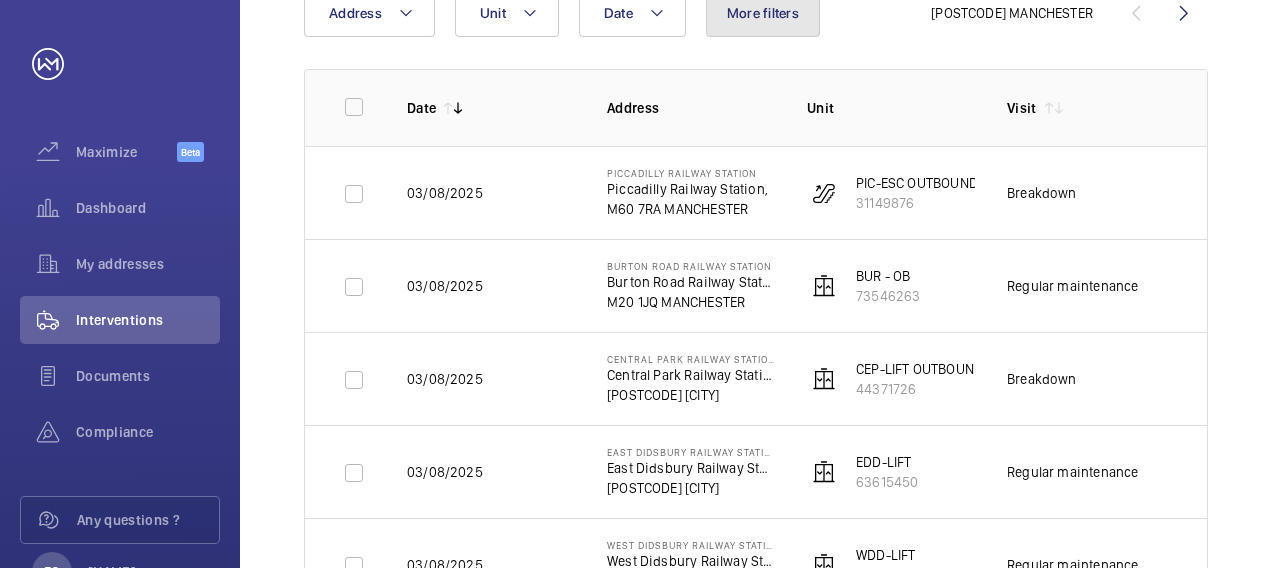 click on "More filters" 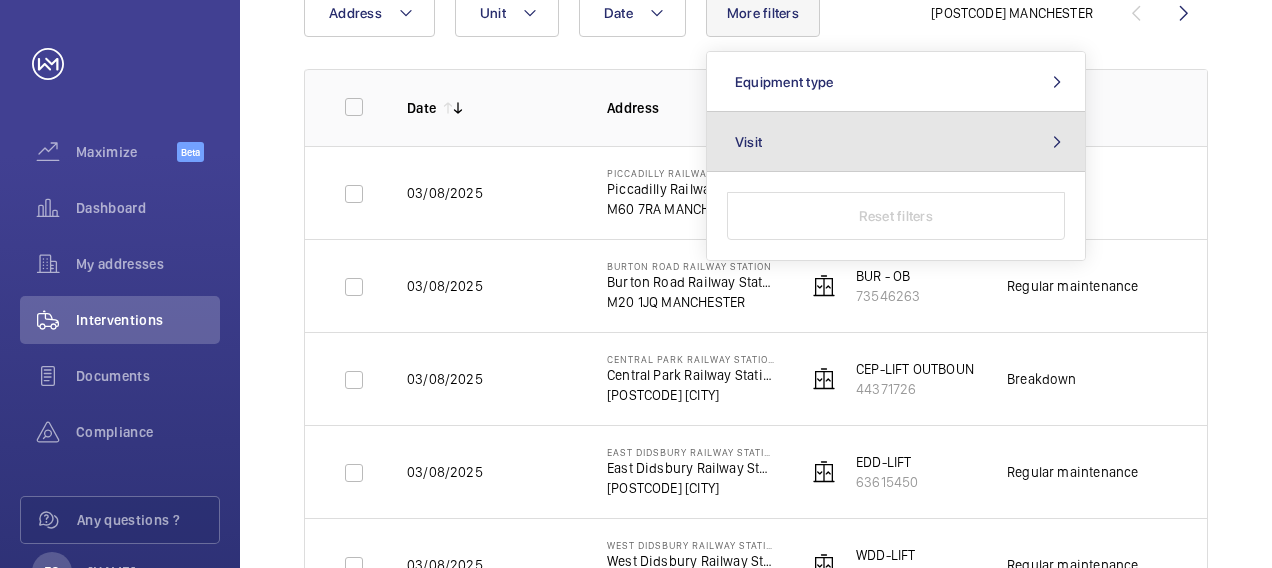 click on "Visit" 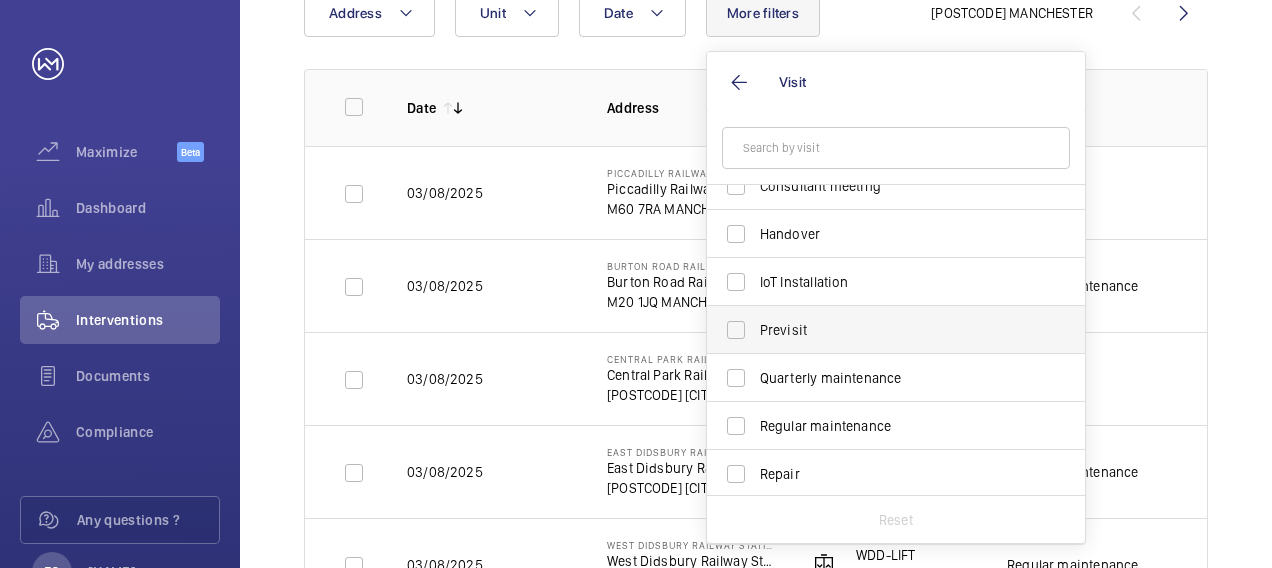 scroll, scrollTop: 174, scrollLeft: 0, axis: vertical 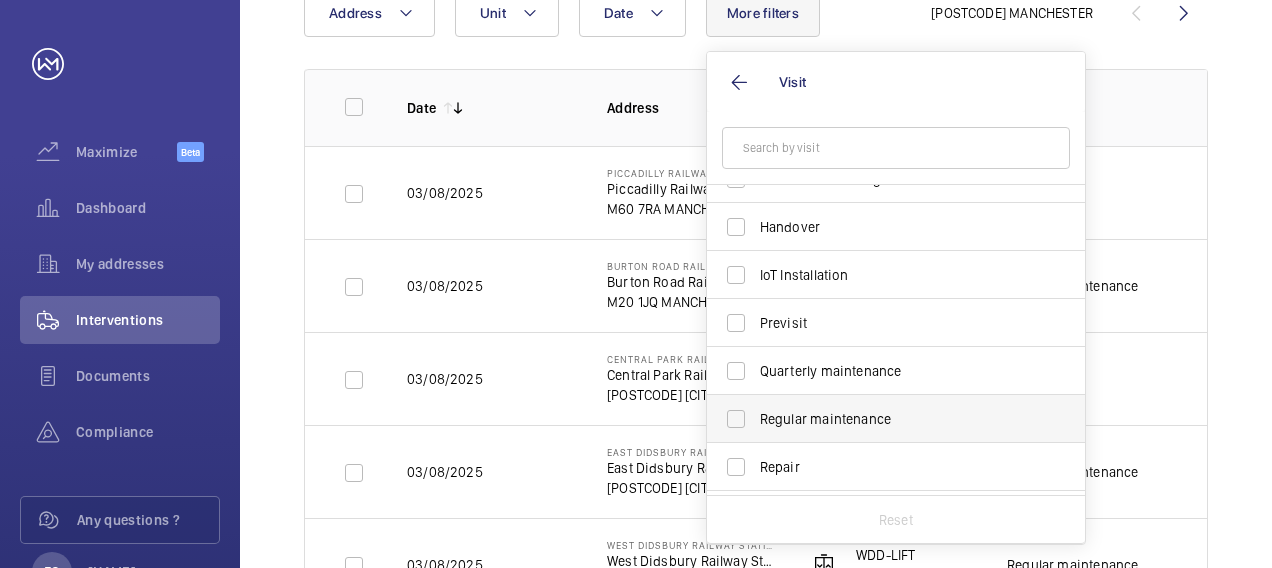 click on "Regular maintenance" at bounding box center (897, 419) 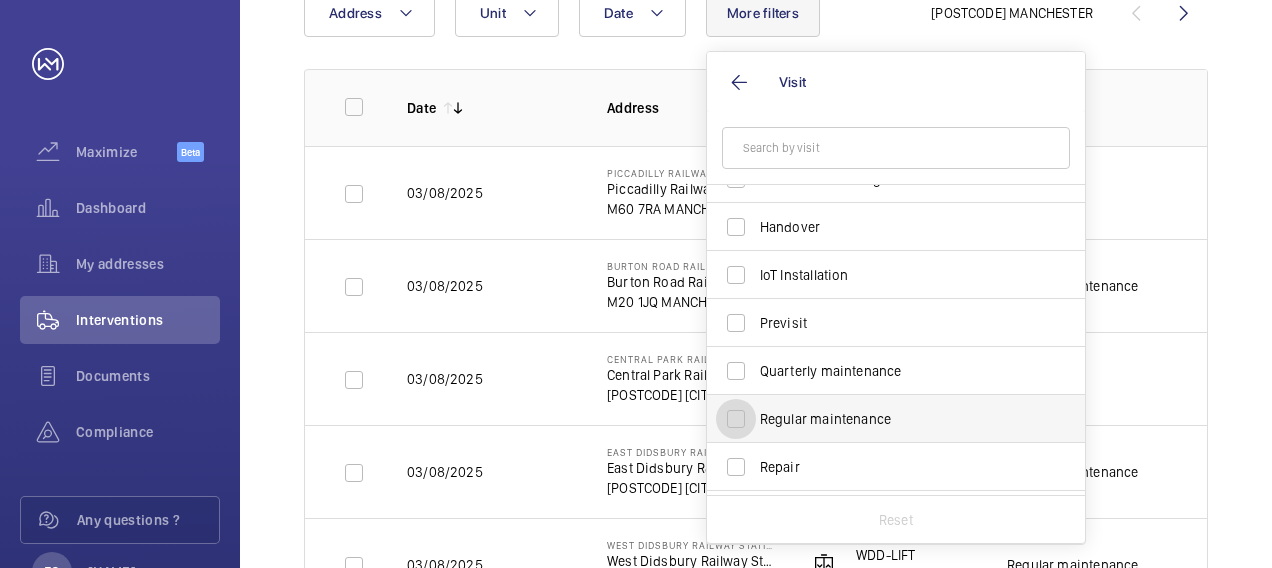 click on "Regular maintenance" at bounding box center [736, 419] 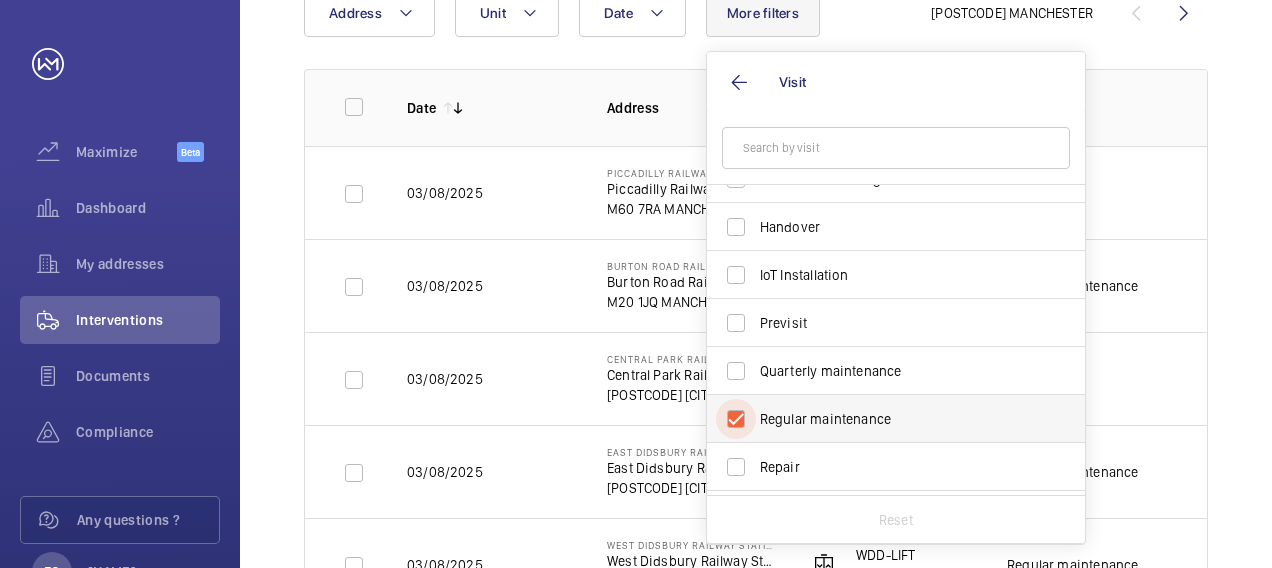 checkbox on "true" 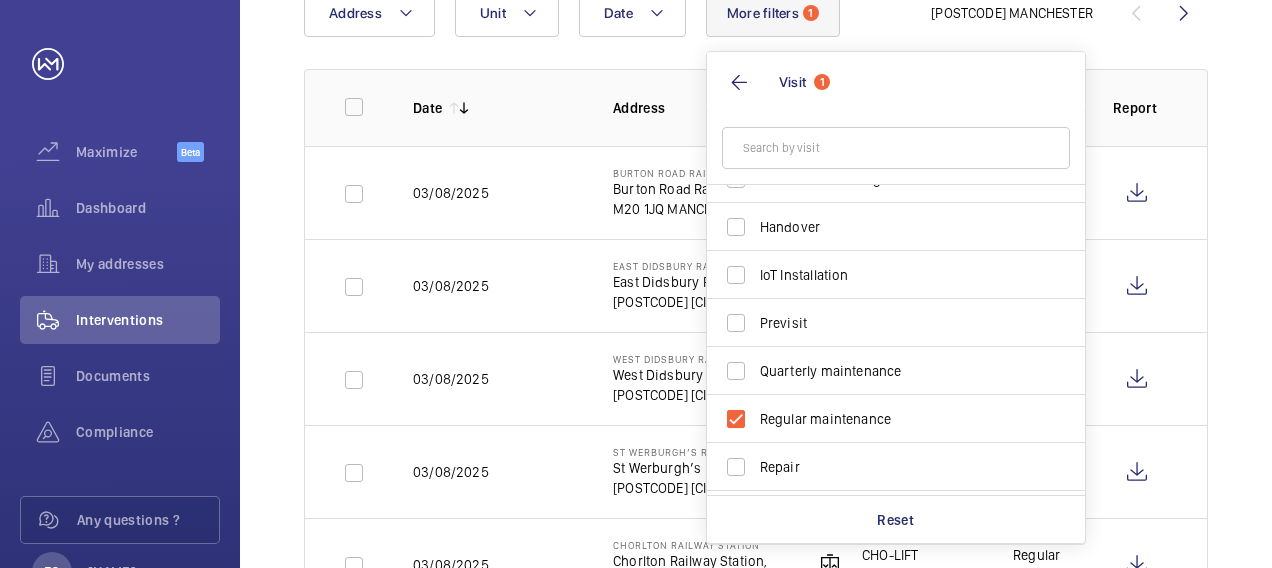 click on "Date Address Unit More filters  1  Visit 1 Annual maintenance Breakdown Client meeting Consultant meeting Handover IoT Installation Previsit Quarterly maintenance Regular maintenance Repair Security audit Semiannual maintenance Trapped passengers Reset" 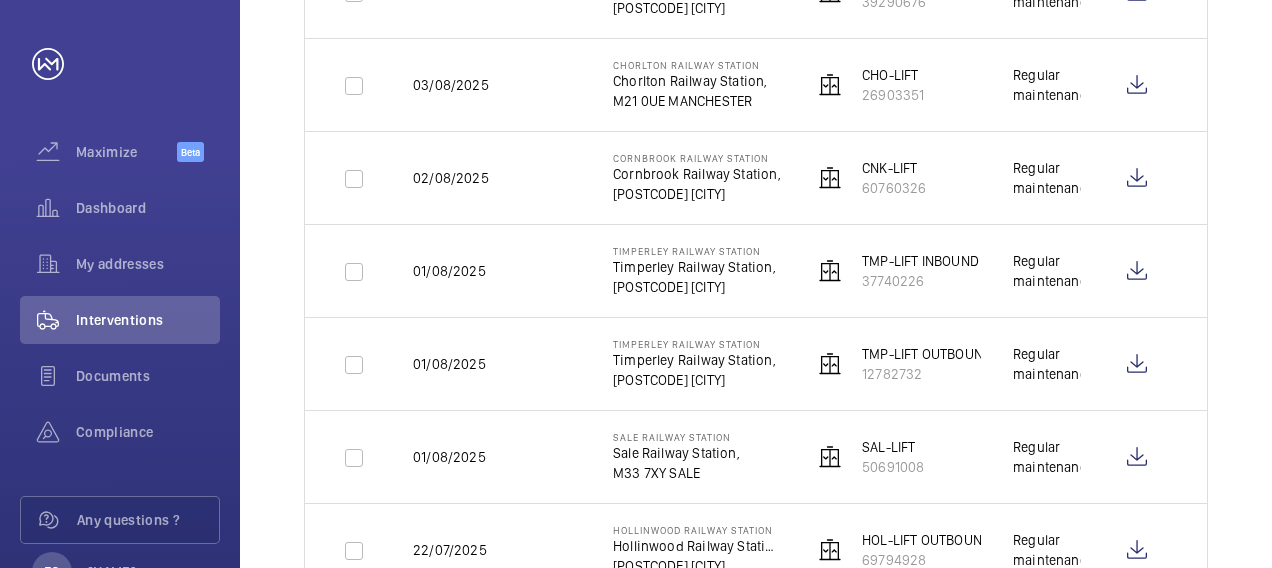 scroll, scrollTop: 760, scrollLeft: 0, axis: vertical 